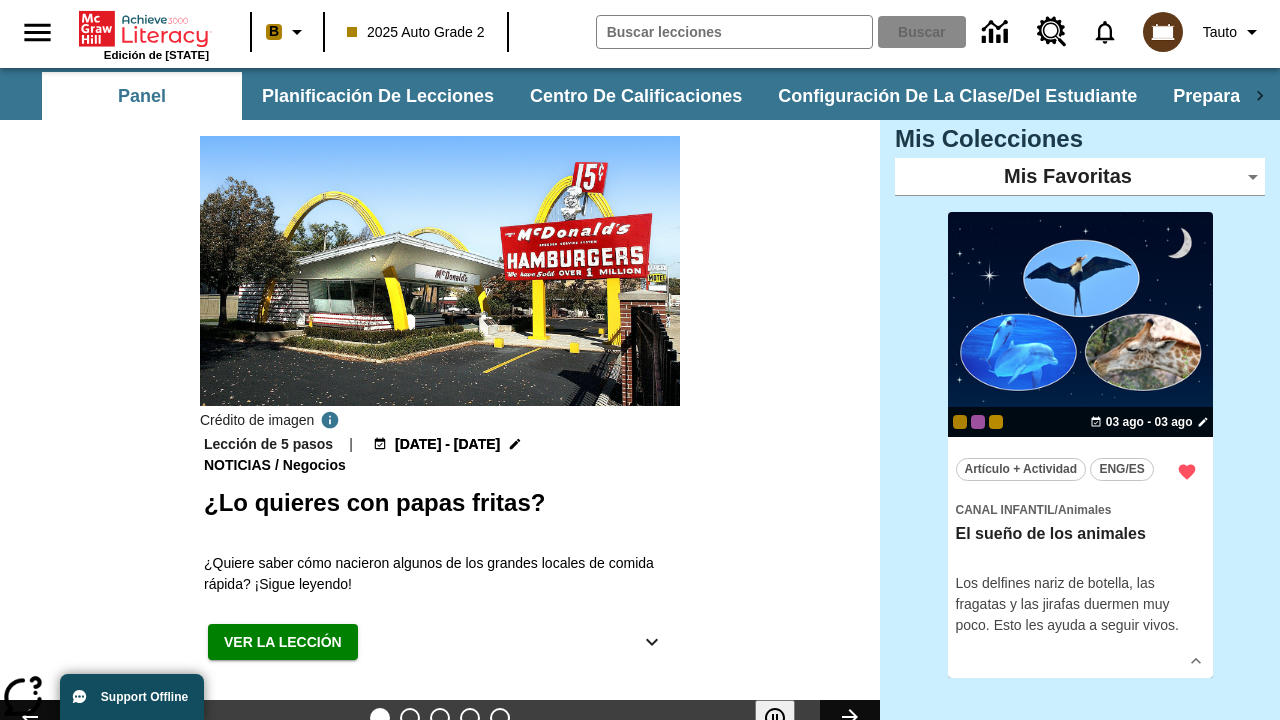 scroll, scrollTop: 0, scrollLeft: 0, axis: both 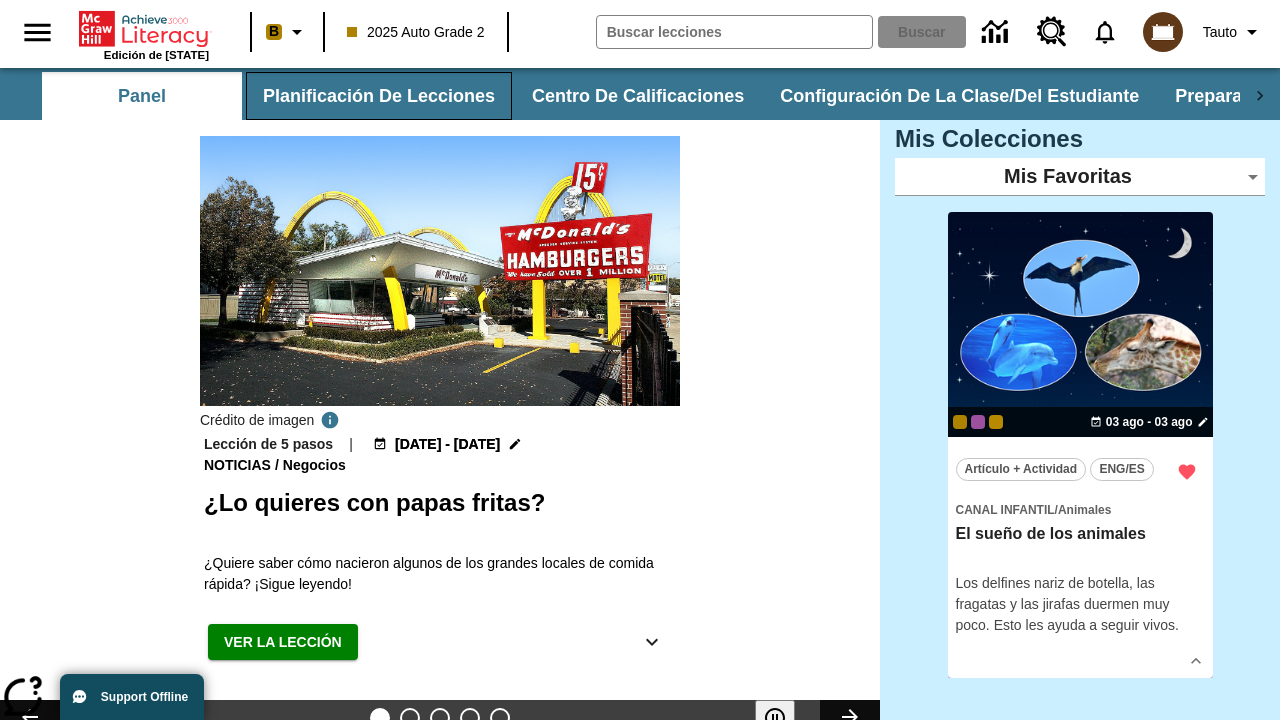 click on "Planificación de lecciones" at bounding box center (379, 96) 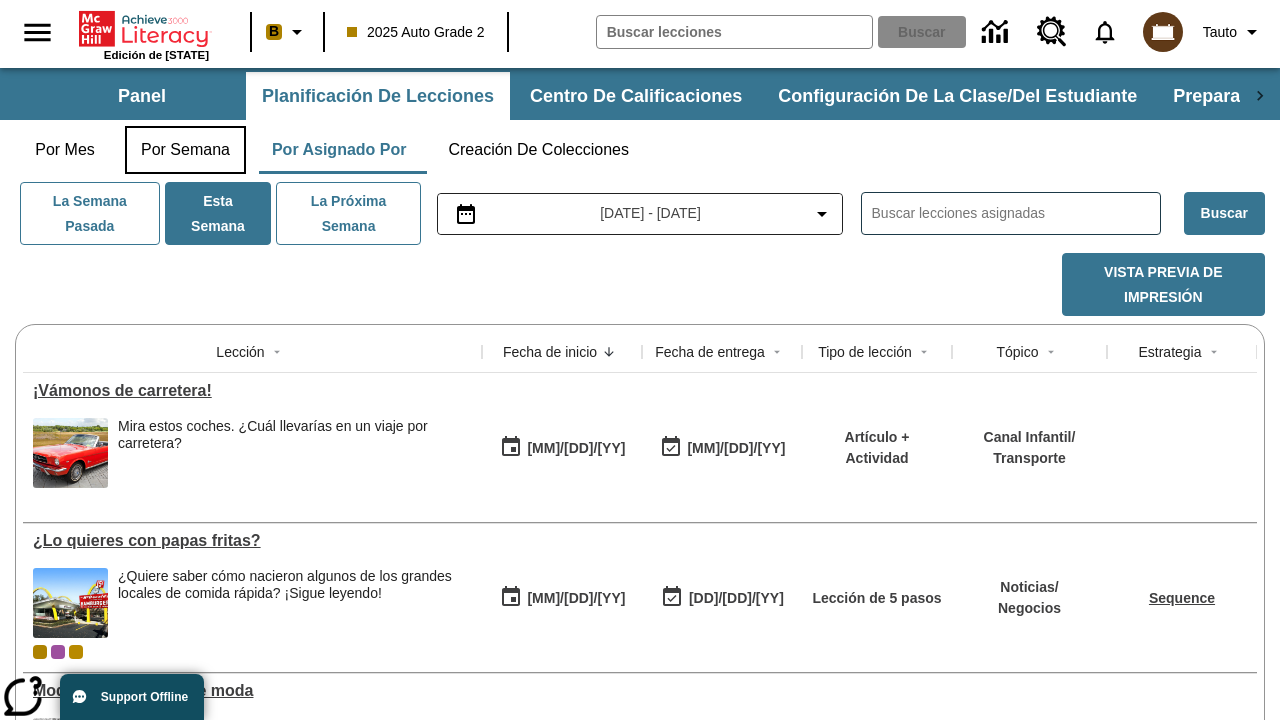 click on "Por semana" at bounding box center [185, 150] 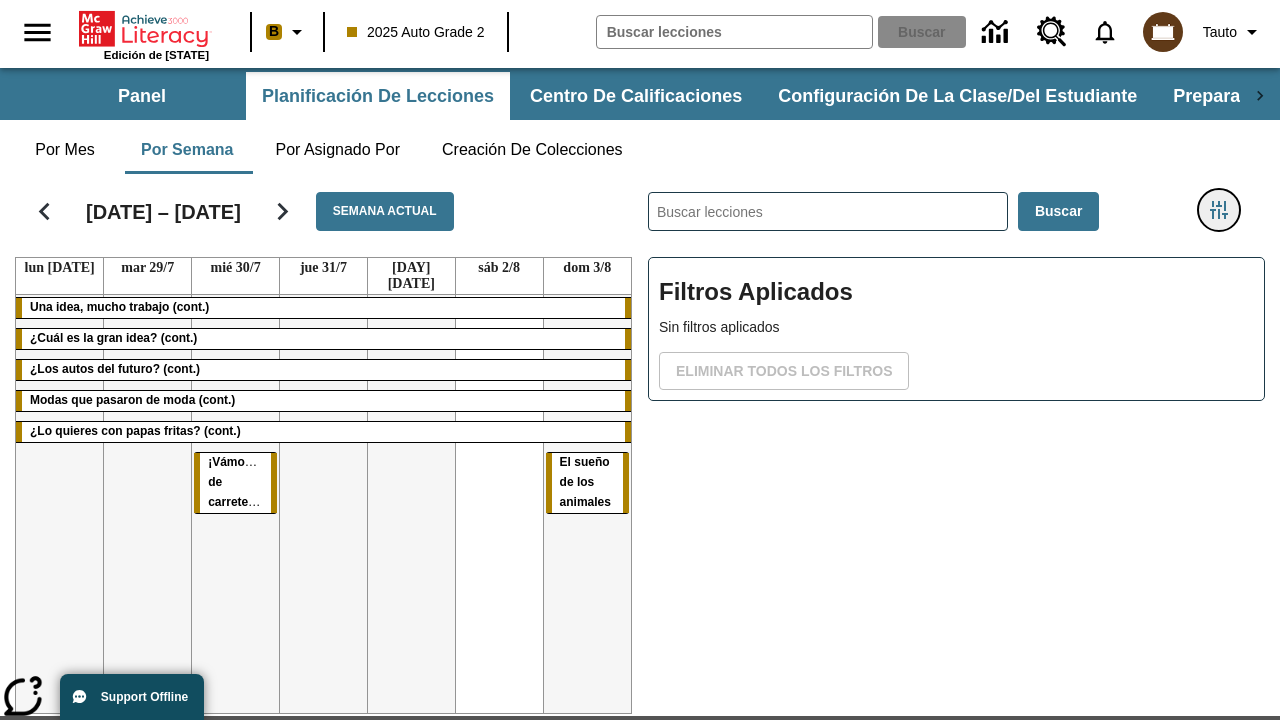 click 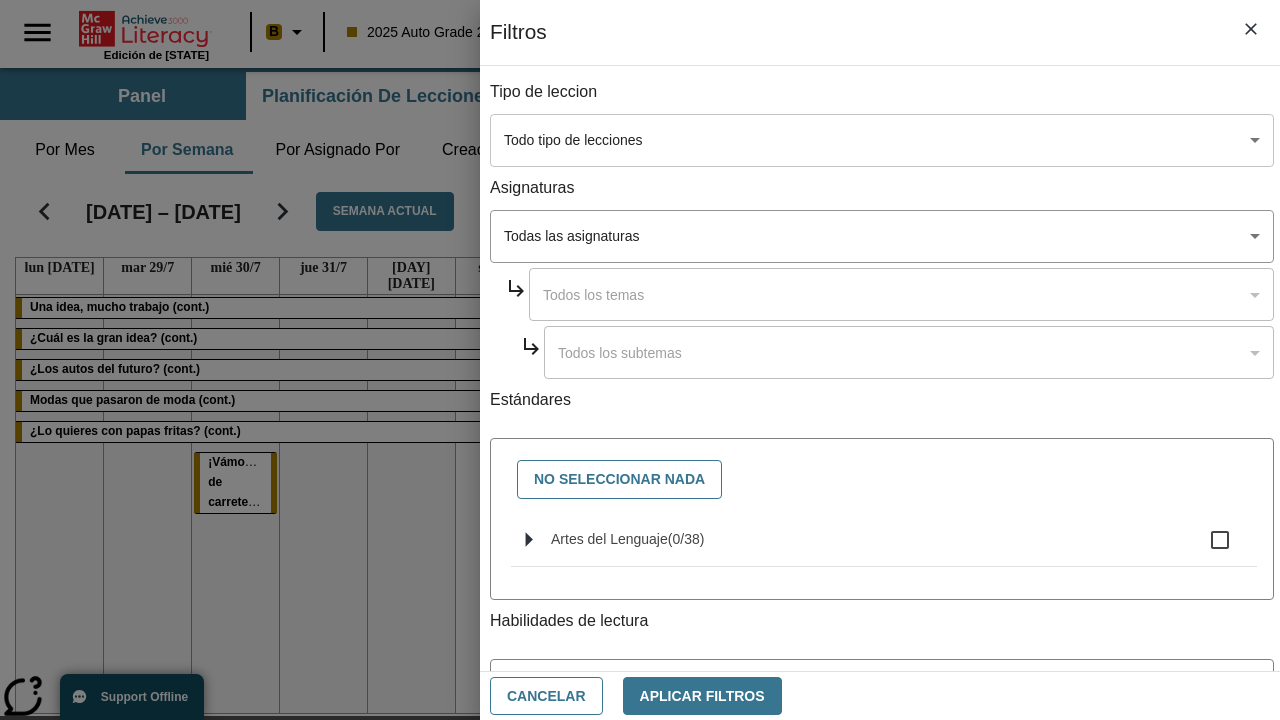 click on "Edición de NJ B 2025 Auto Grade 2 Buscar 0 Tauto Panel Planificación de lecciones Centro de calificaciones Configuración de la clase/del estudiante Preparación universitaria y profesional Planificación de lecciones Por mes Por semana Por asignado por Creación de colecciones [DATE] – [DATE] Semana actual lun [DATE] mar [DATE] mié [DATE] jue [DATE] vie [DATE] sáb [DATE] dom [DATE] Una idea, mucho trabajo (cont.) ¿Cuál es la gran idea? (cont.) ¿Los autos del futuro?  (cont.) Modas que pasaron de moda (cont.) ¿Lo quieres con papas fritas? (cont.) ¡Vámonos de carretera! El sueño de los animales ​ Buscar Filtros Aplicados Sin filtros aplicados Eliminar todos los filtros
©   2025 Achieve3000, Inc. y sus concedentes. Reservados todos los derechos.
×
Call" at bounding box center (640, 422) 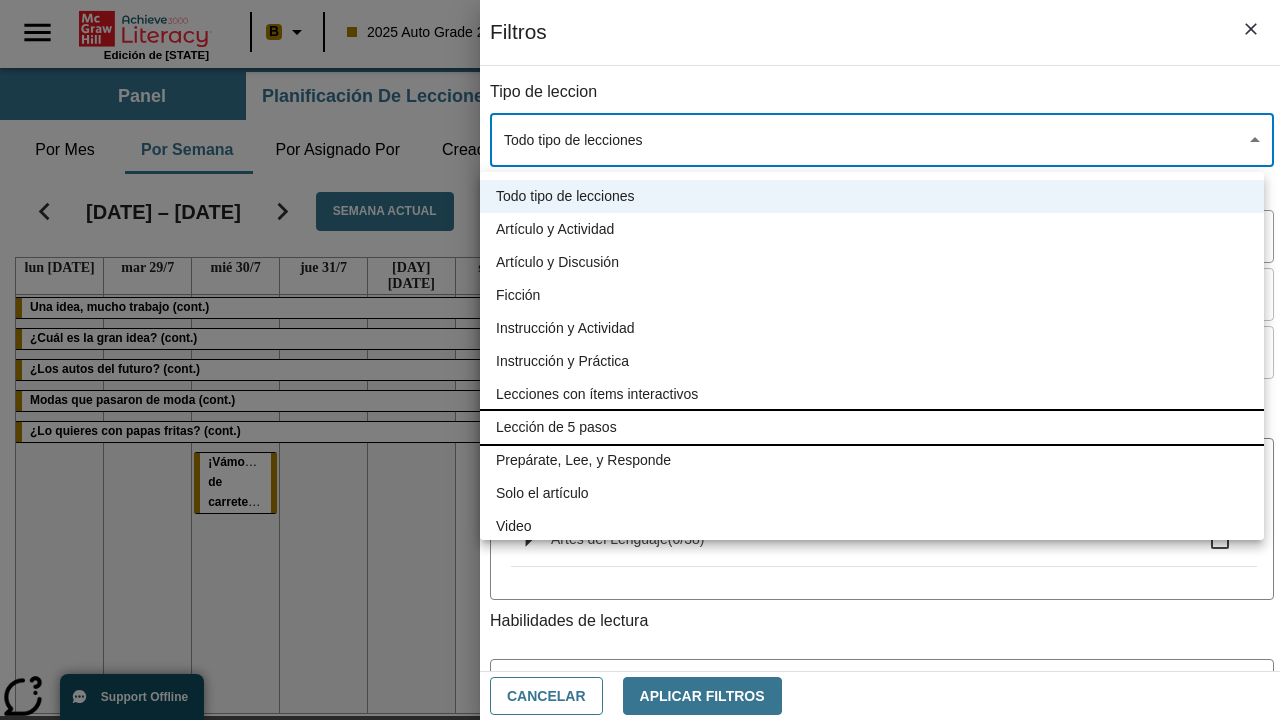 click on "Lección de 5 pasos" at bounding box center (872, 427) 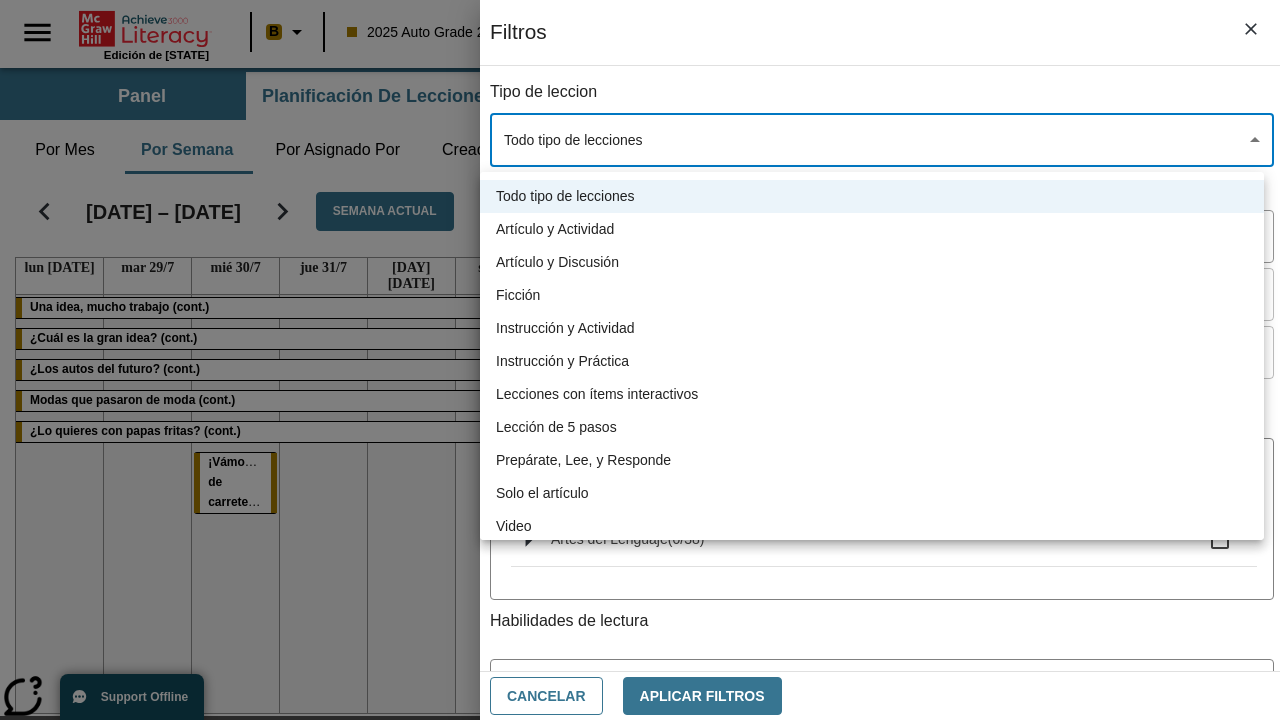 type on "1" 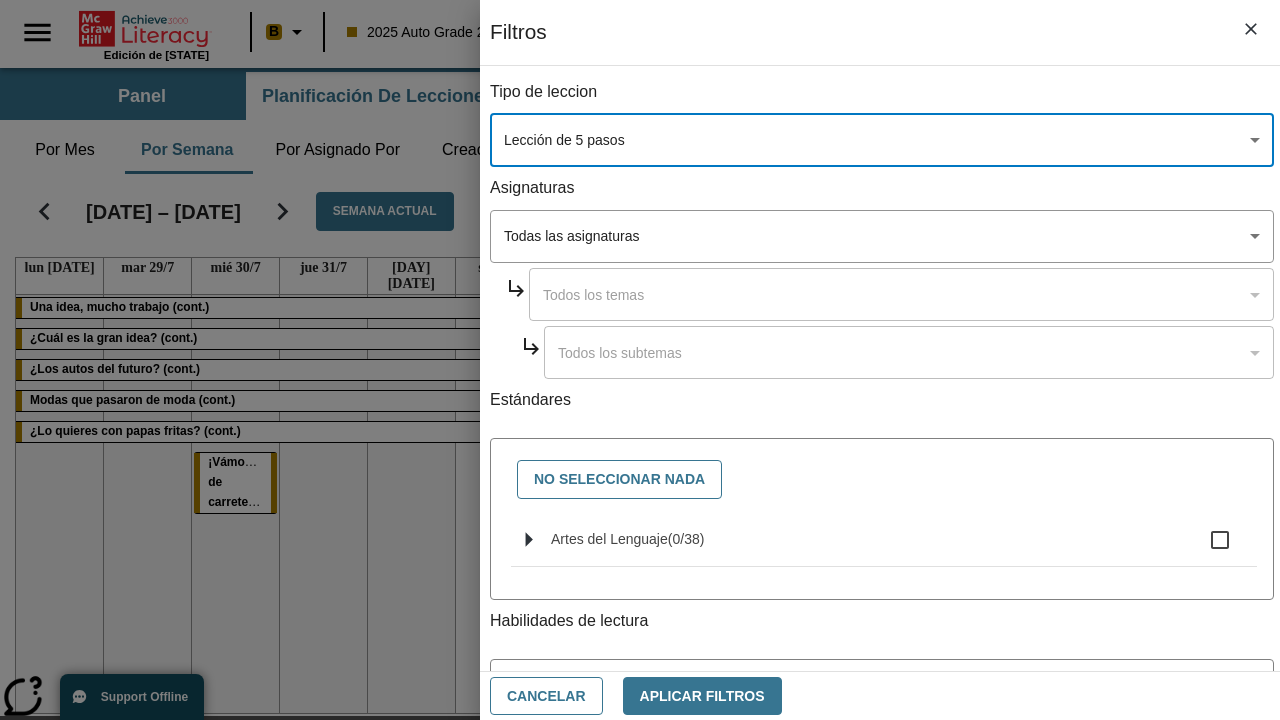 scroll, scrollTop: 937, scrollLeft: 0, axis: vertical 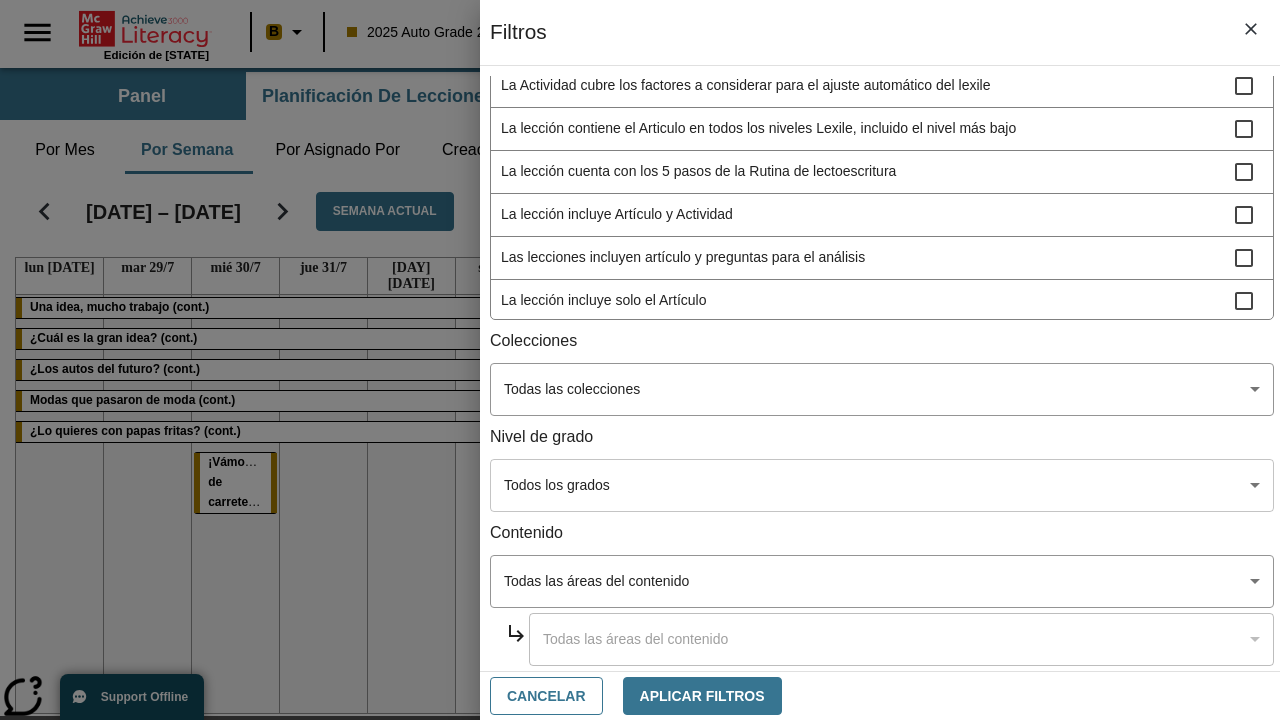 click on "Edición de NJ B 2025 Auto Grade 2 Buscar 0 Tauto Panel Planificación de lecciones Centro de calificaciones Configuración de la clase/del estudiante Preparación universitaria y profesional Planificación de lecciones Por mes Por semana Por asignado por Creación de colecciones [DATE] – [DATE] Semana actual lun [DATE] mar [DATE] mié [DATE] jue [DATE] vie [DATE] sáb [DATE] dom [DATE] Una idea, mucho trabajo (cont.) ¿Cuál es la gran idea? (cont.) ¿Los autos del futuro?  (cont.) Modas que pasaron de moda (cont.) ¿Lo quieres con papas fritas? (cont.) ¡Vámonos de carretera! El sueño de los animales ​ Buscar Filtros Aplicados Sin filtros aplicados Eliminar todos los filtros
©   2025 Achieve3000, Inc. y sus concedentes. Reservados todos los derechos.
×
Call" at bounding box center [640, 422] 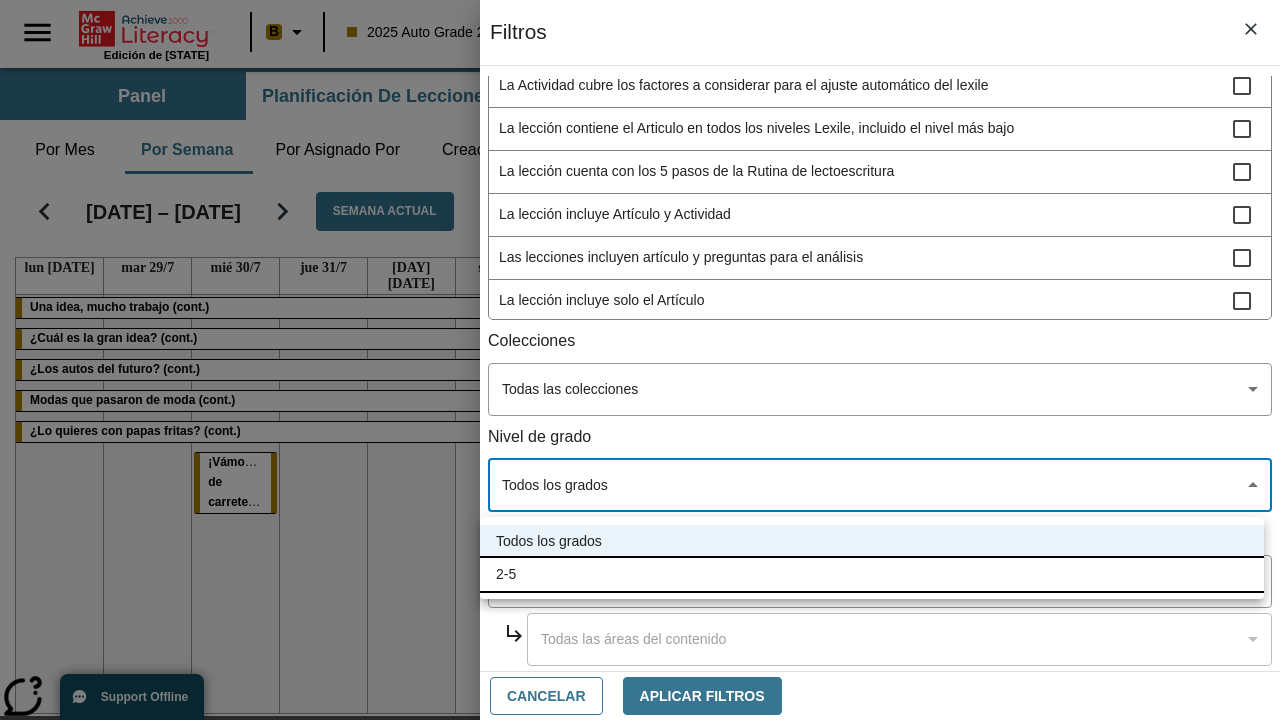 click on "2-5" at bounding box center [872, 574] 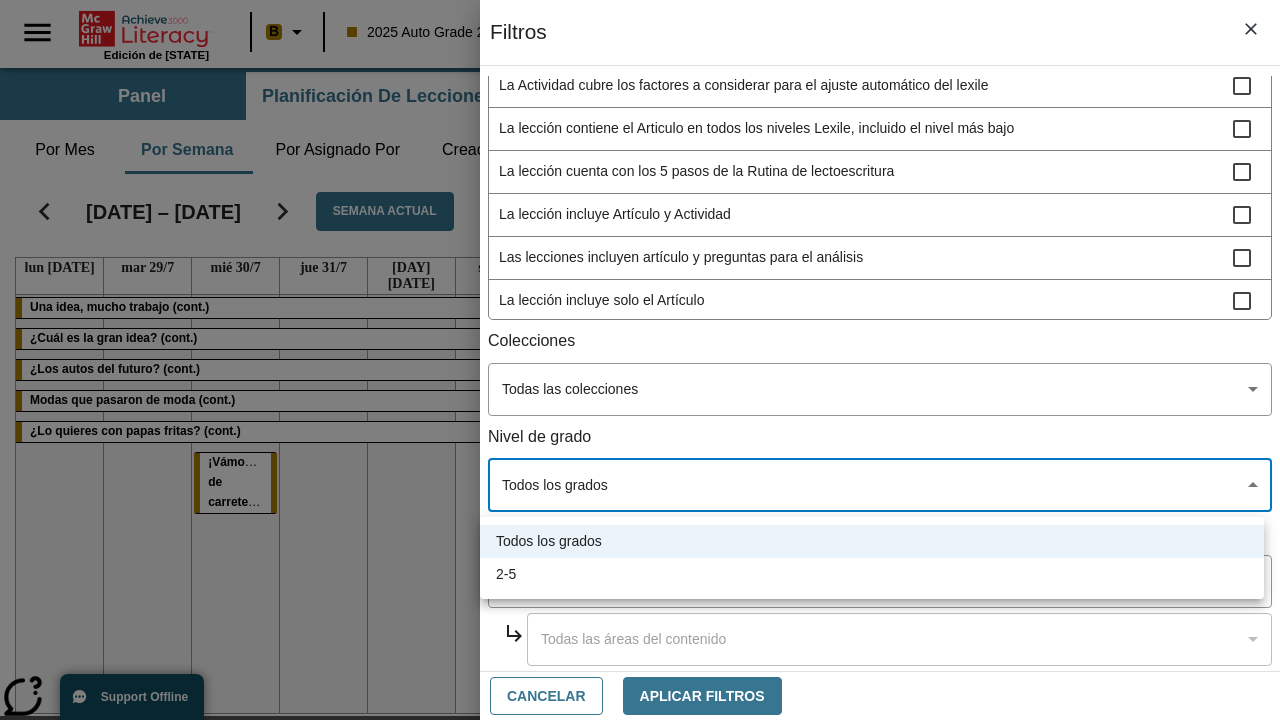 type on "1" 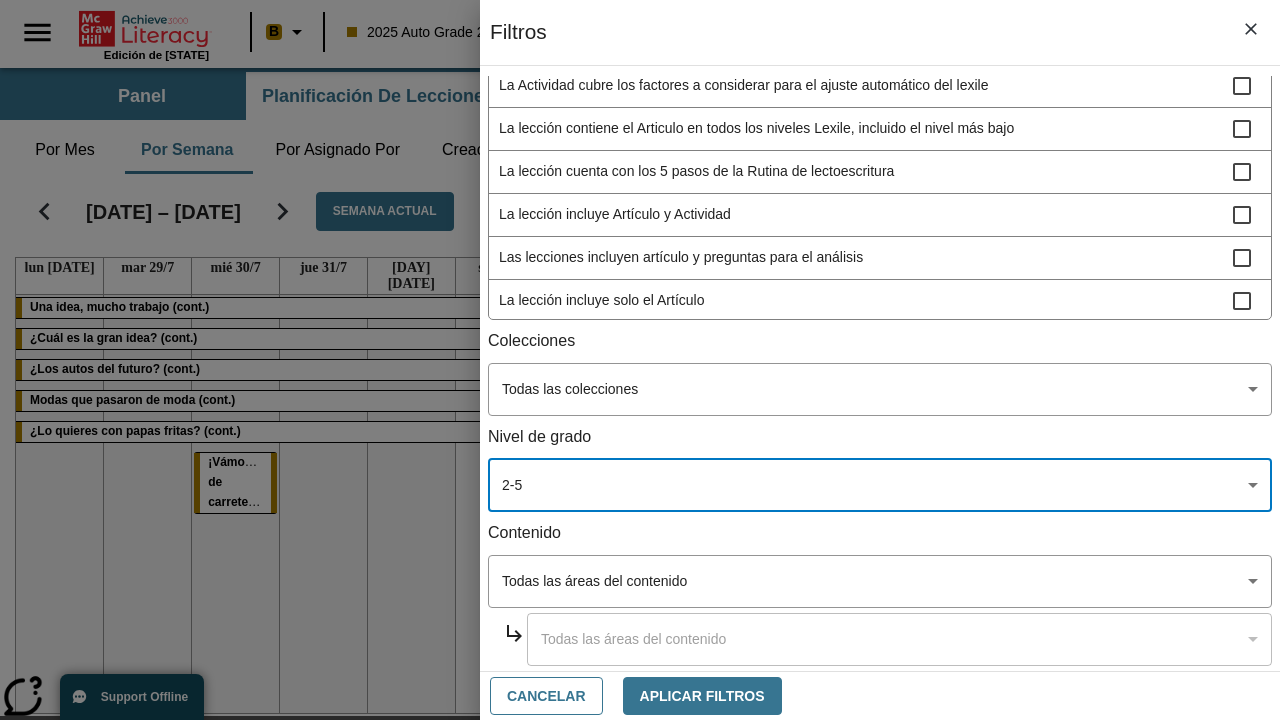 scroll, scrollTop: 153, scrollLeft: 0, axis: vertical 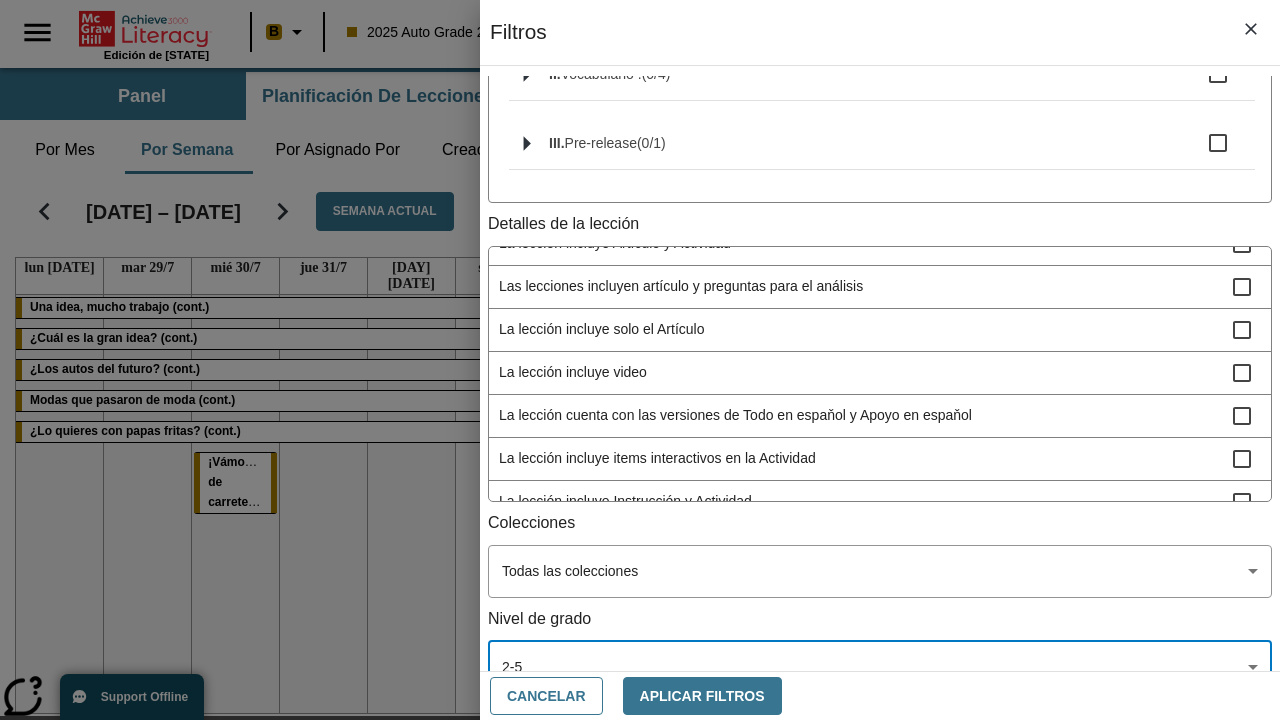 click on "La lección incluye video" at bounding box center (866, 372) 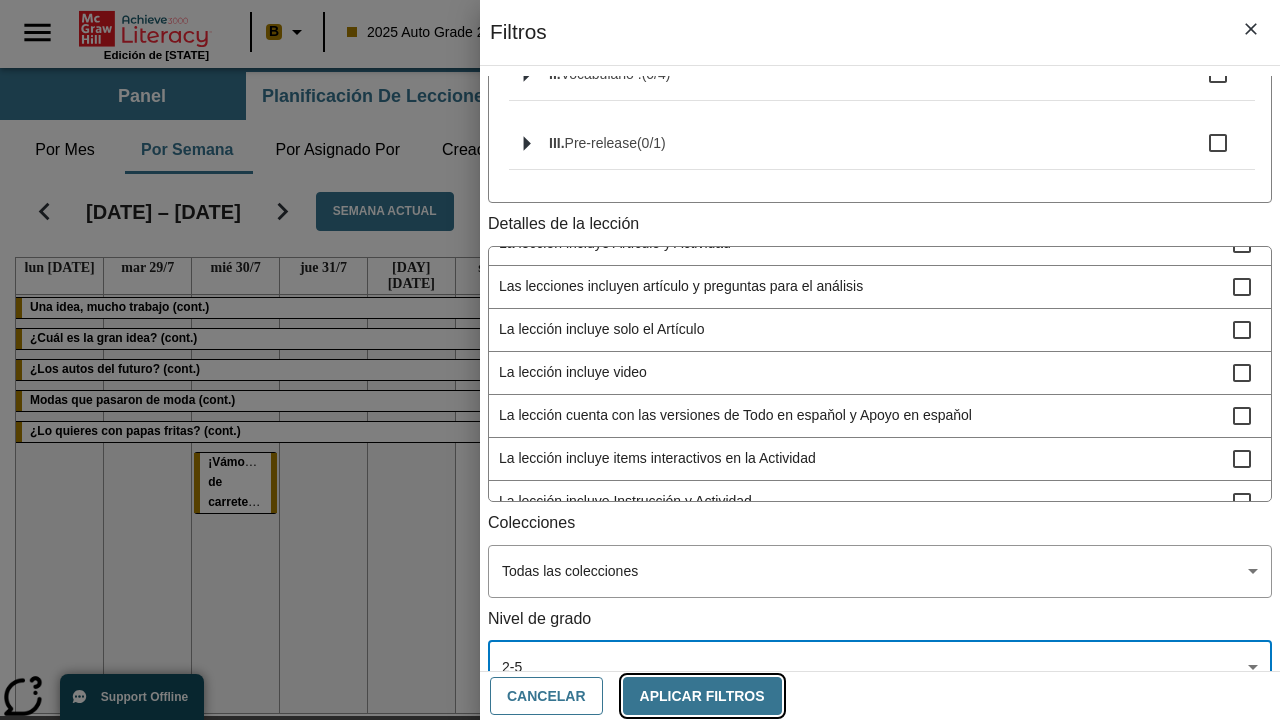 click on "Aplicar Filtros" at bounding box center (702, 696) 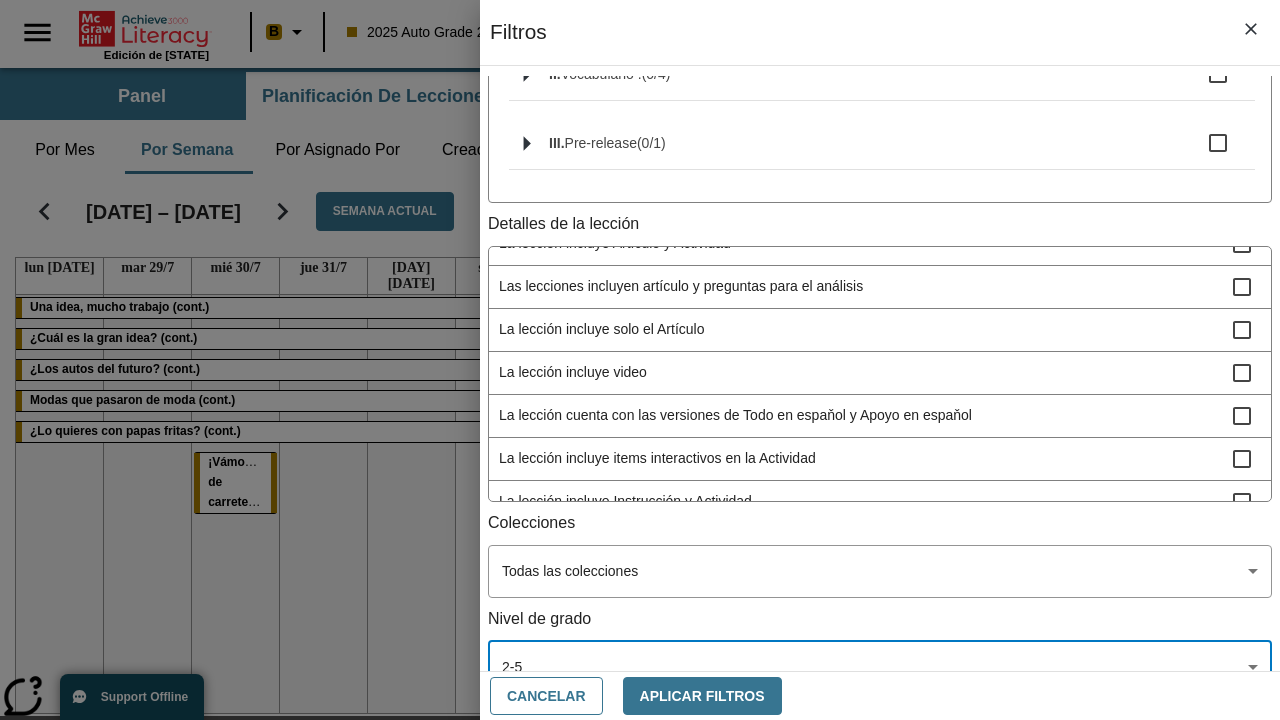 scroll, scrollTop: 0, scrollLeft: 0, axis: both 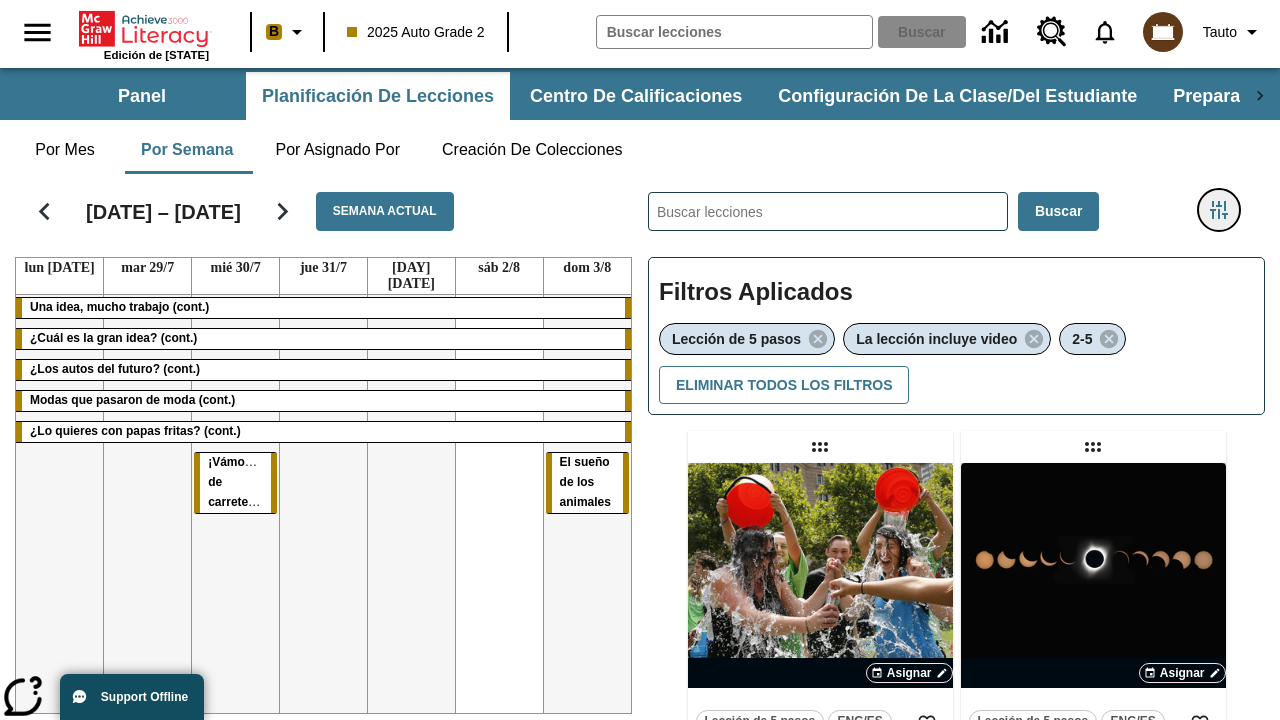 type 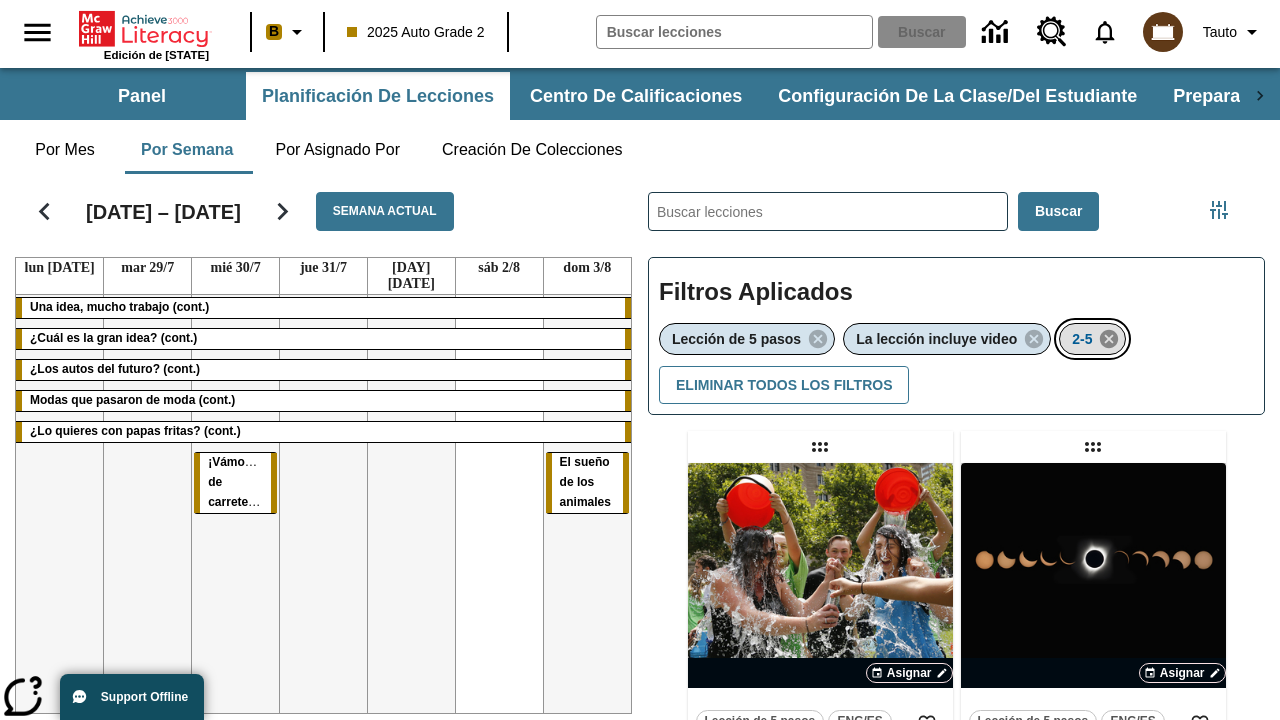 click 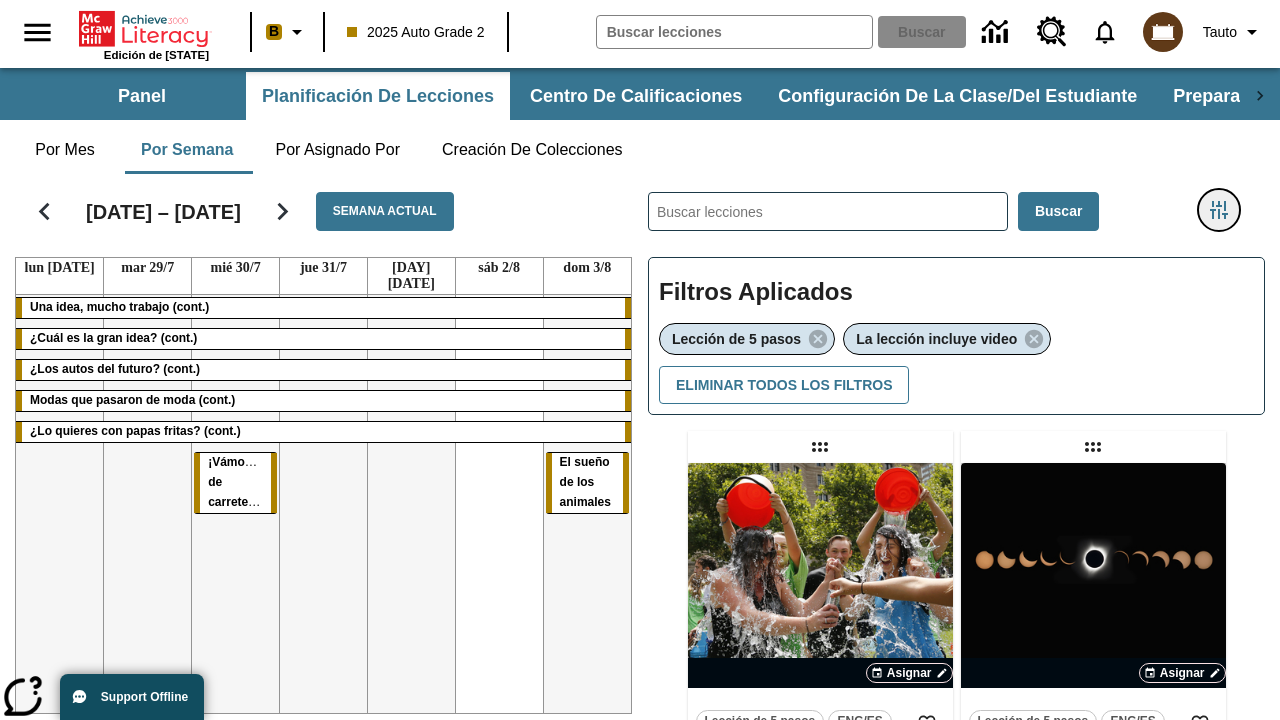 click 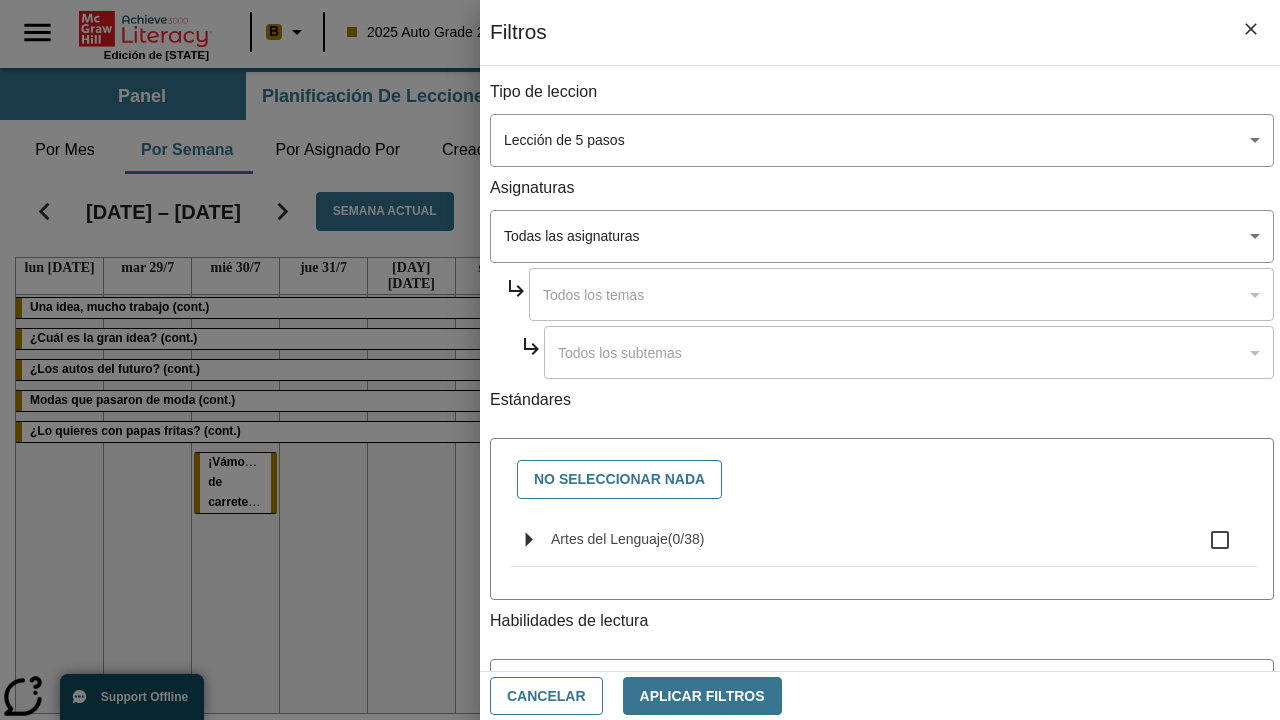click on "Artes del Lenguaje" 